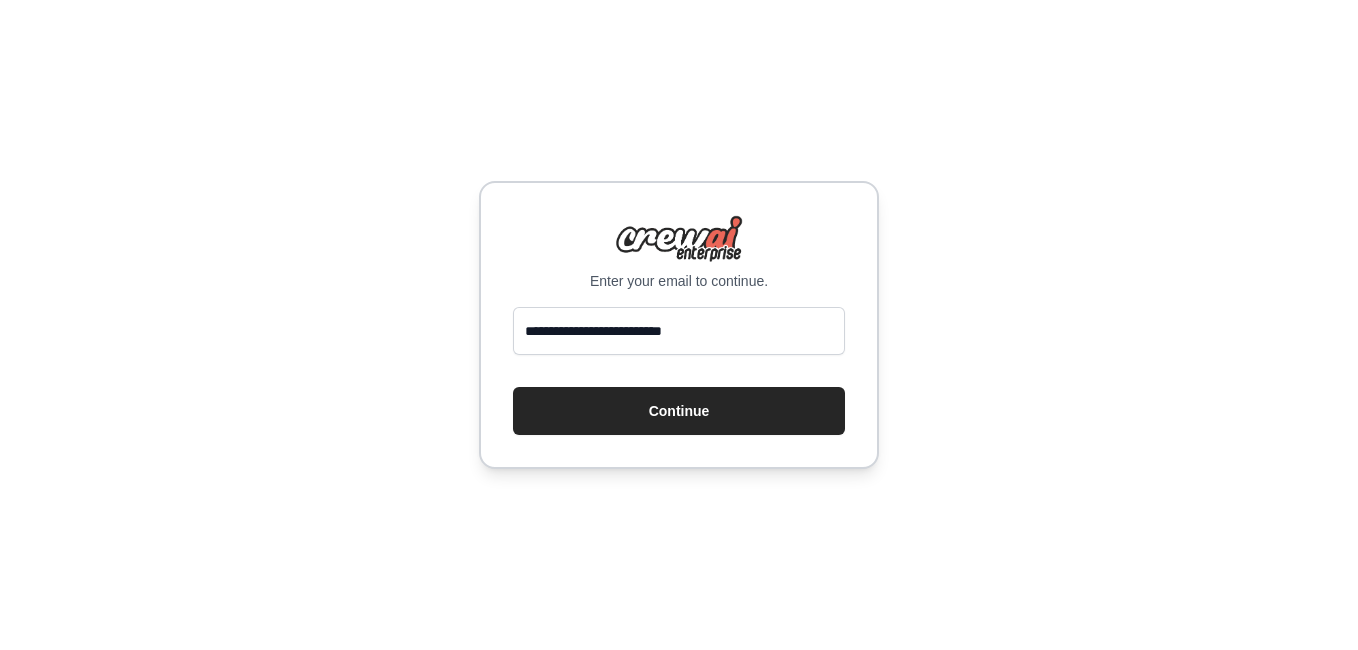 scroll, scrollTop: 0, scrollLeft: 0, axis: both 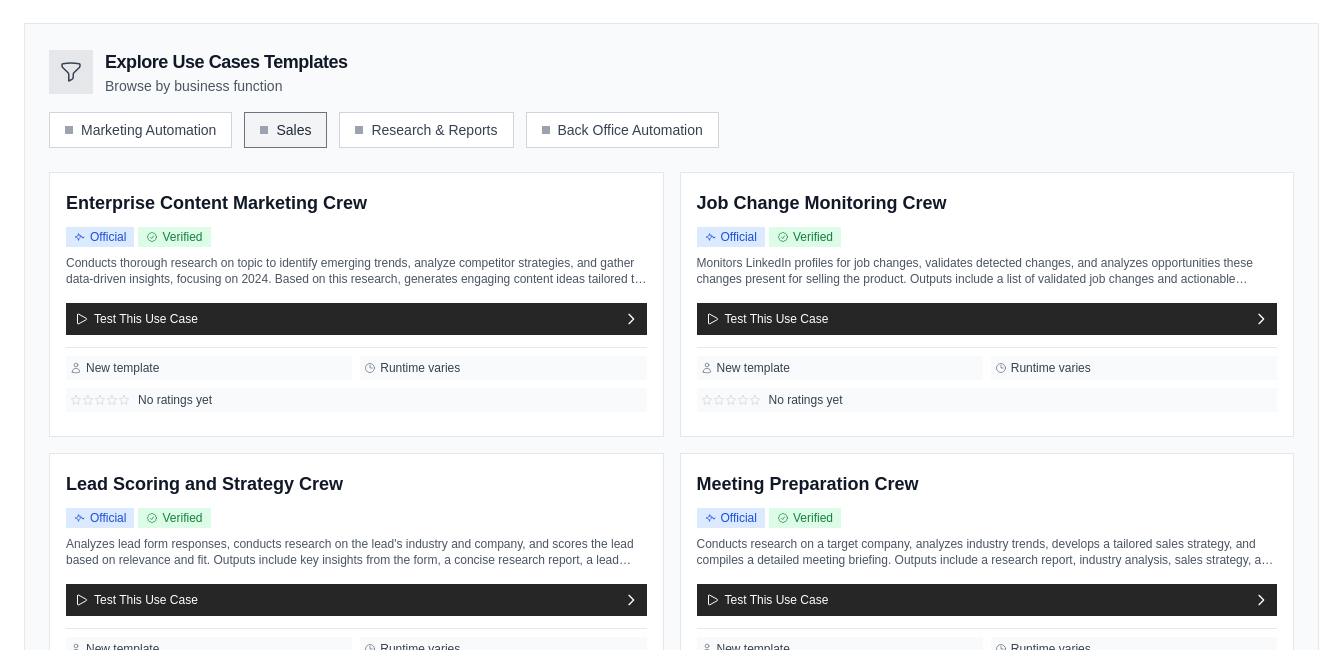 click on "Sales" at bounding box center [285, 130] 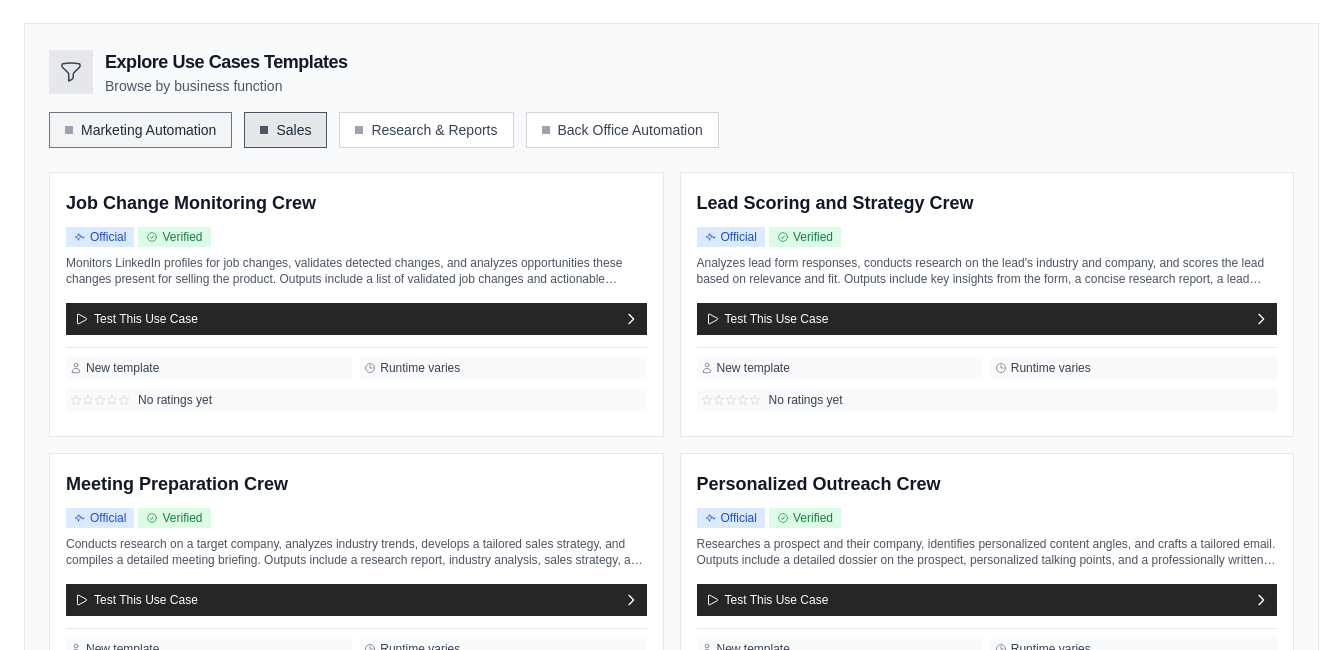 click on "Marketing Automation" at bounding box center (140, 130) 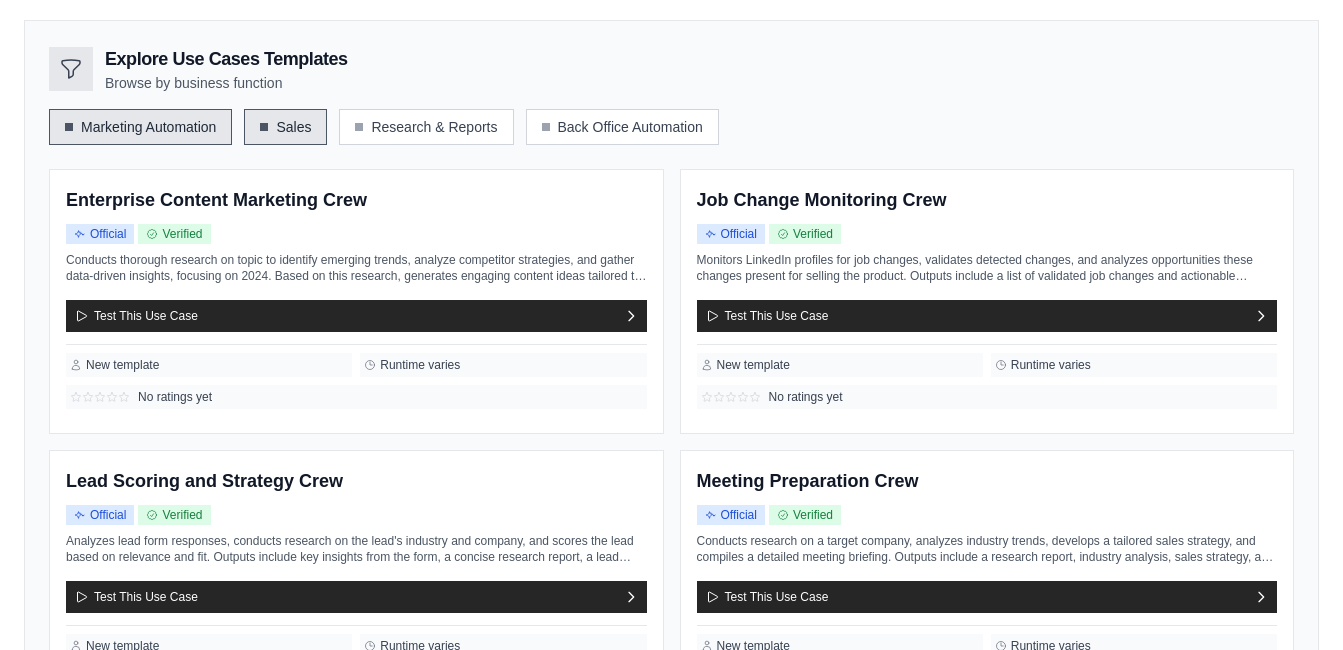 scroll, scrollTop: 218, scrollLeft: 0, axis: vertical 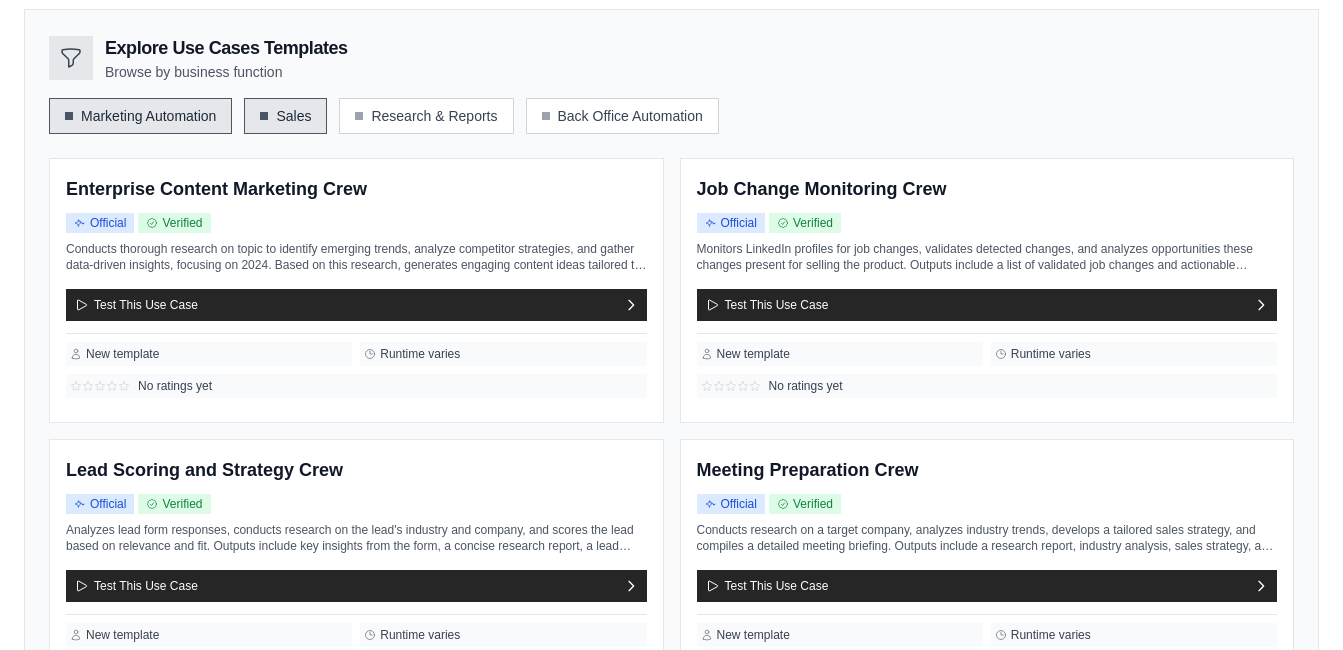 click on "Sales" at bounding box center (285, 116) 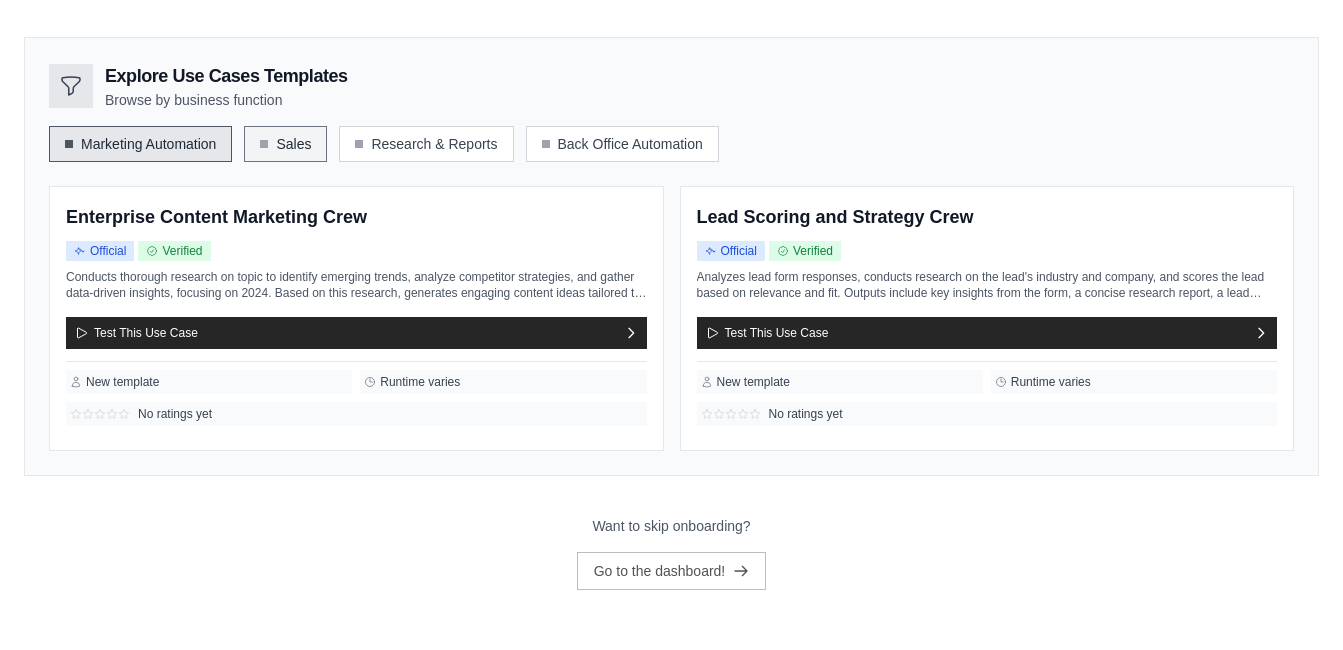 click on "Sales" at bounding box center (285, 144) 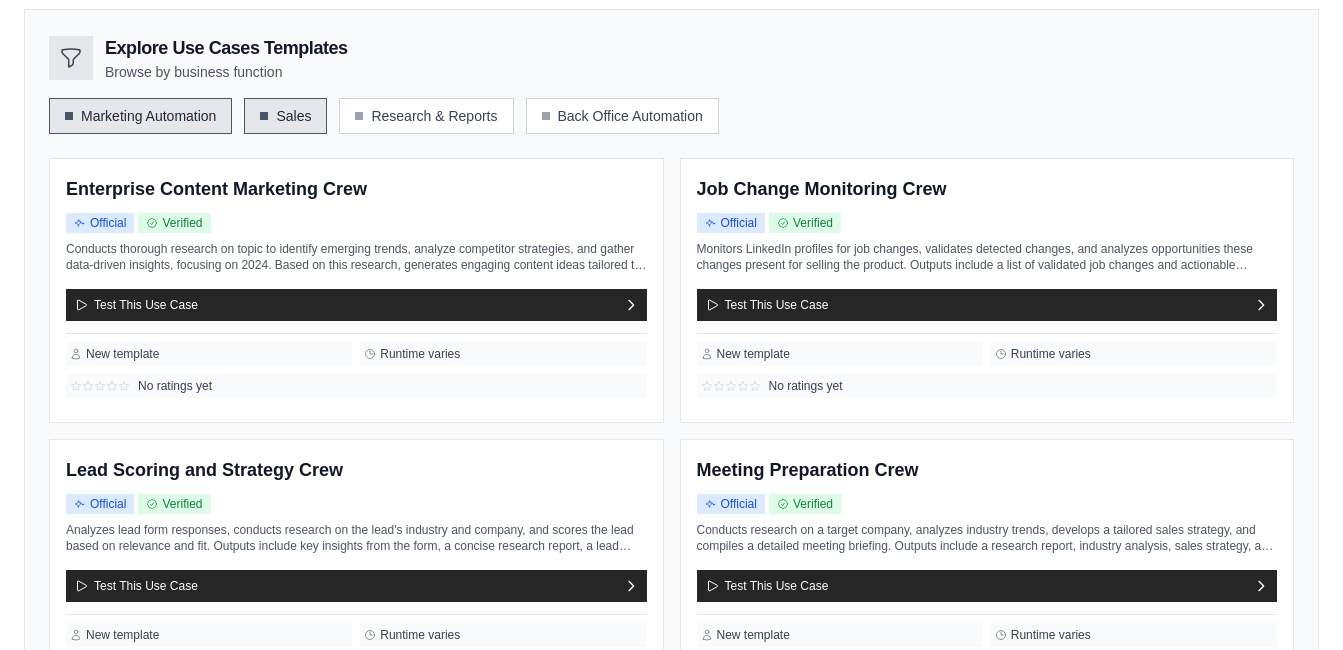 scroll, scrollTop: 250, scrollLeft: 0, axis: vertical 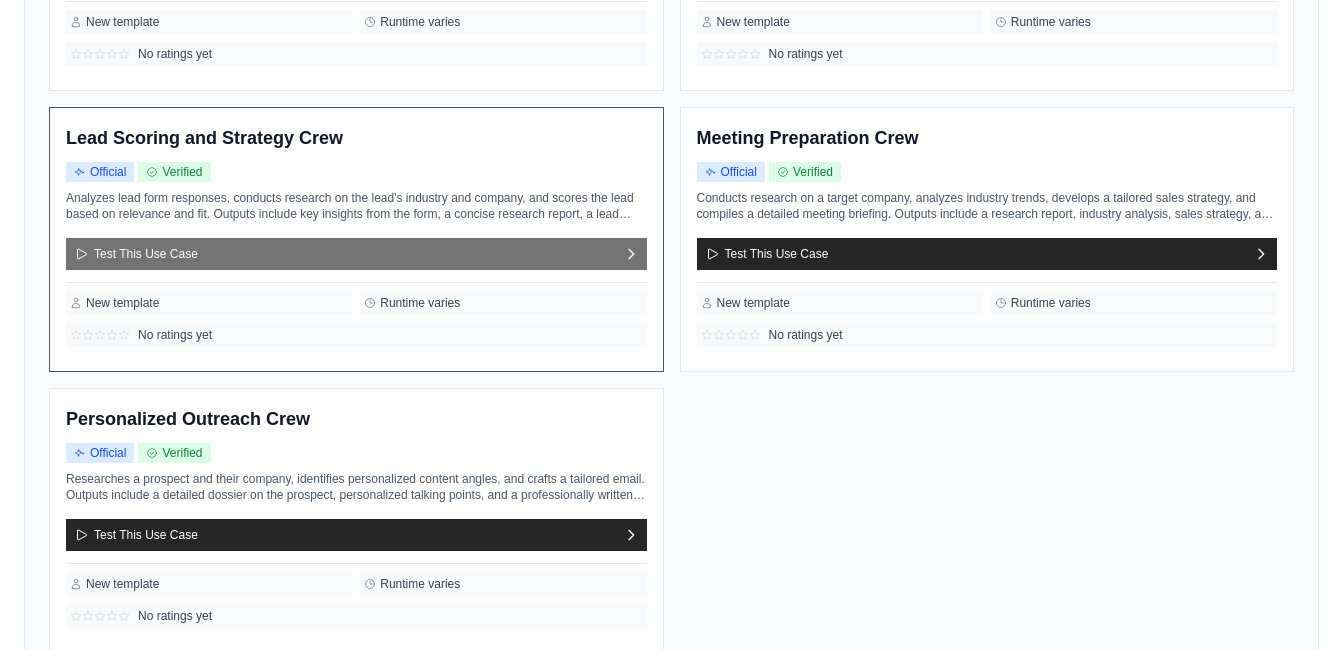 click on "Test This Use Case" at bounding box center (356, 254) 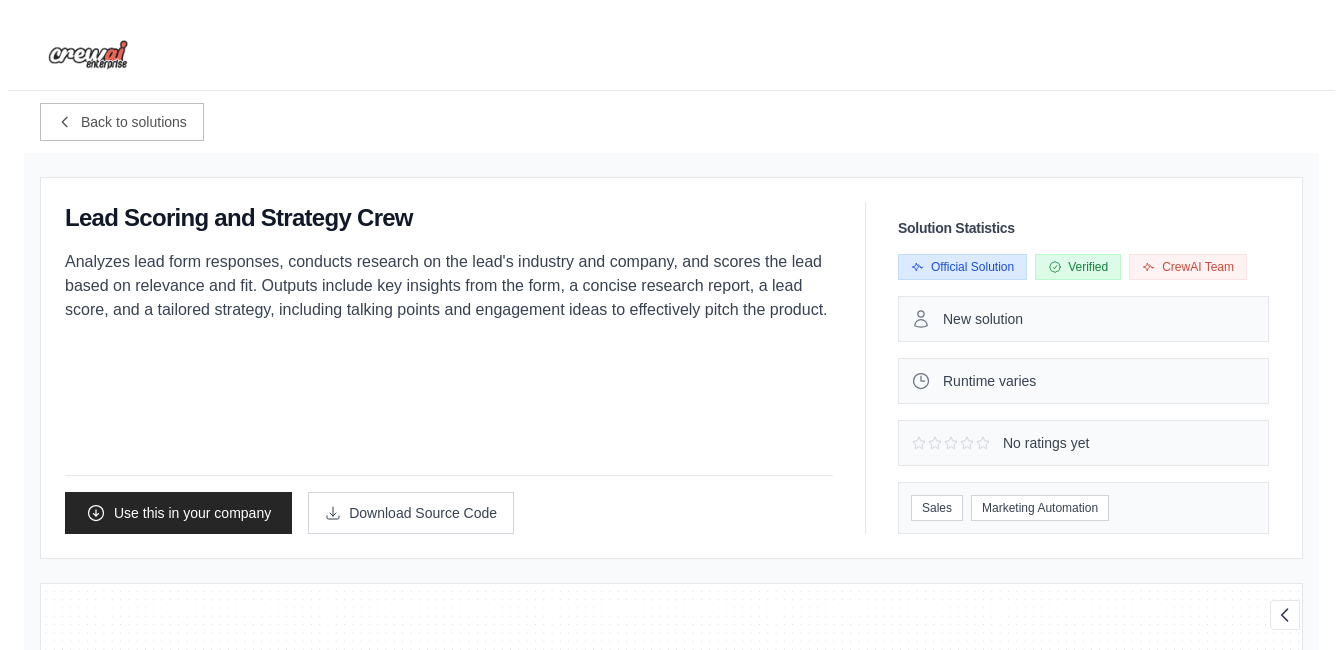 scroll, scrollTop: 27, scrollLeft: 0, axis: vertical 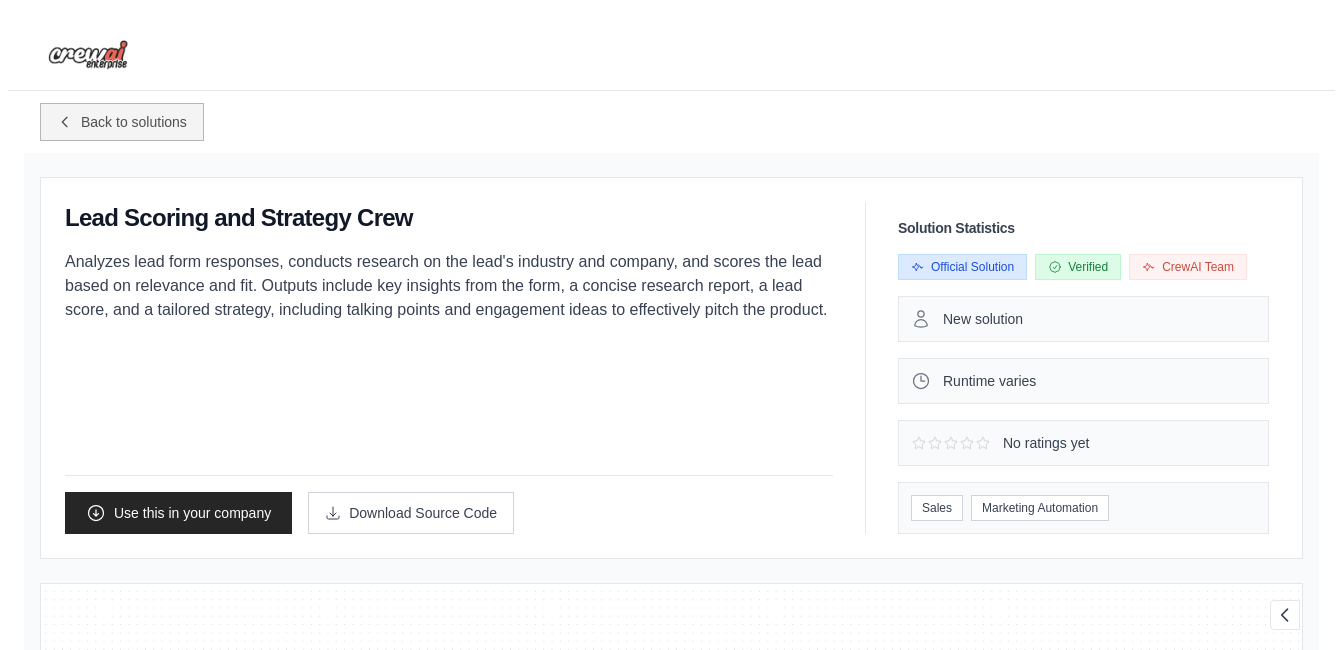 click on "Back to solutions" at bounding box center [122, 122] 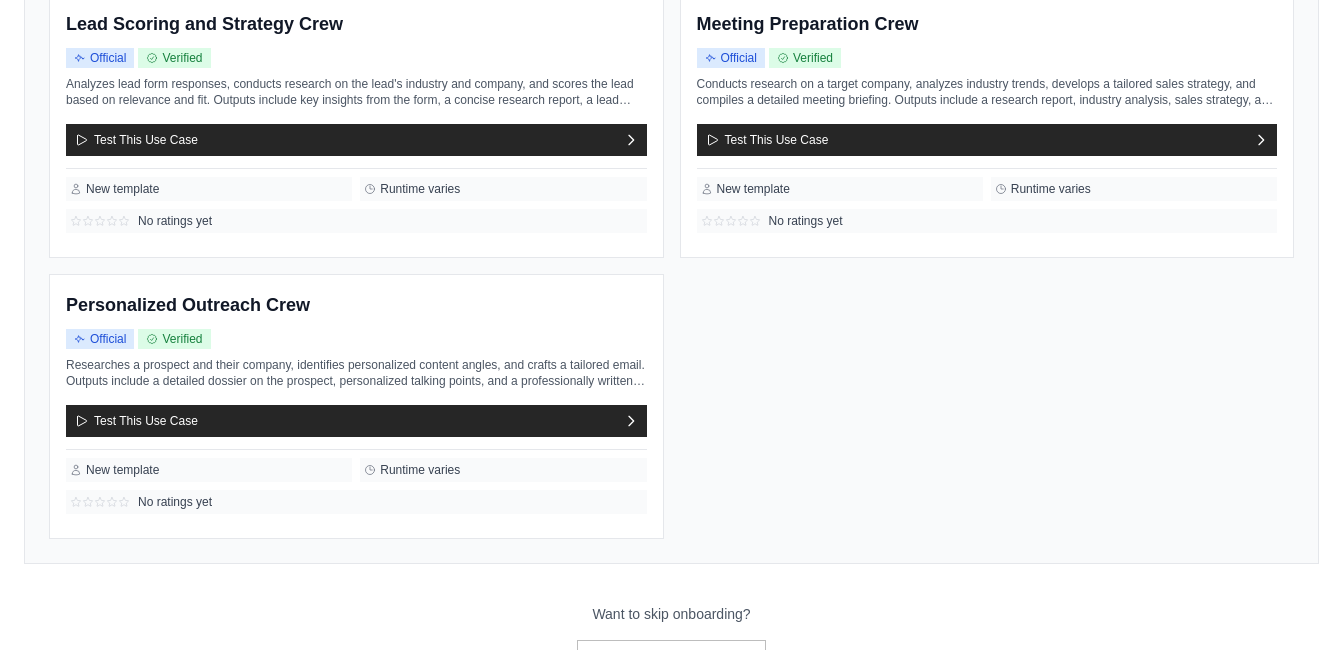 scroll, scrollTop: 752, scrollLeft: 0, axis: vertical 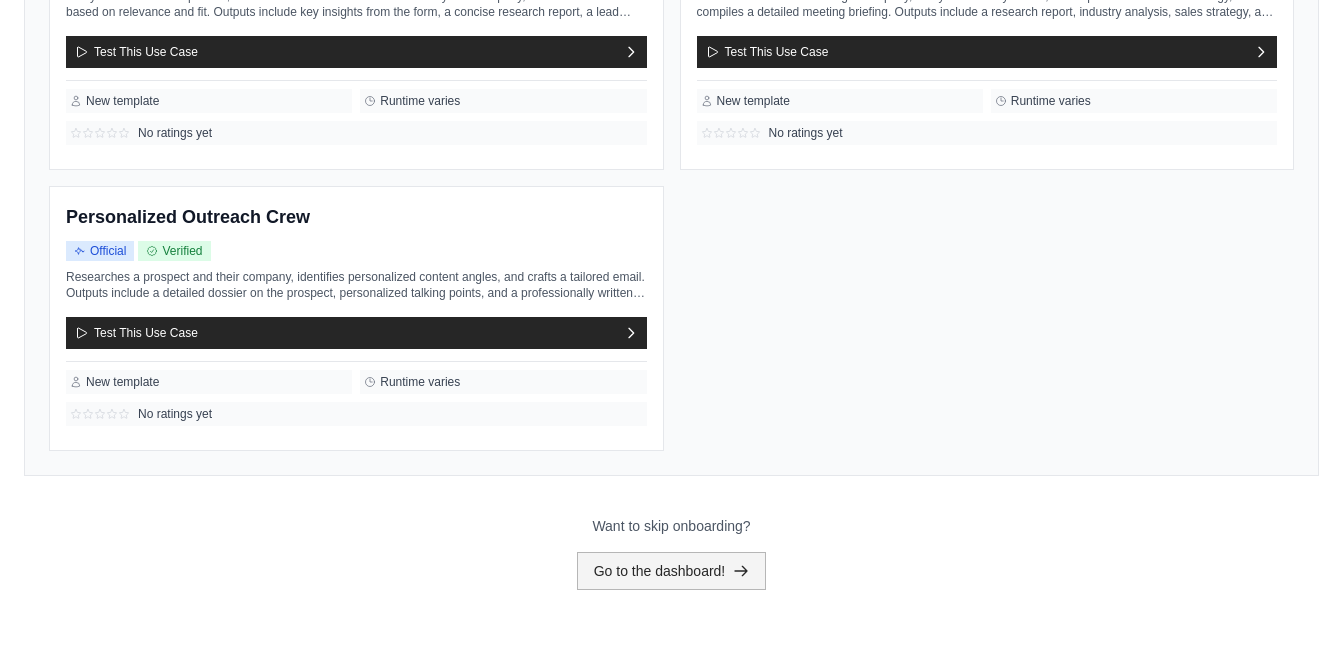 click on "Go to the dashboard!" at bounding box center (672, 571) 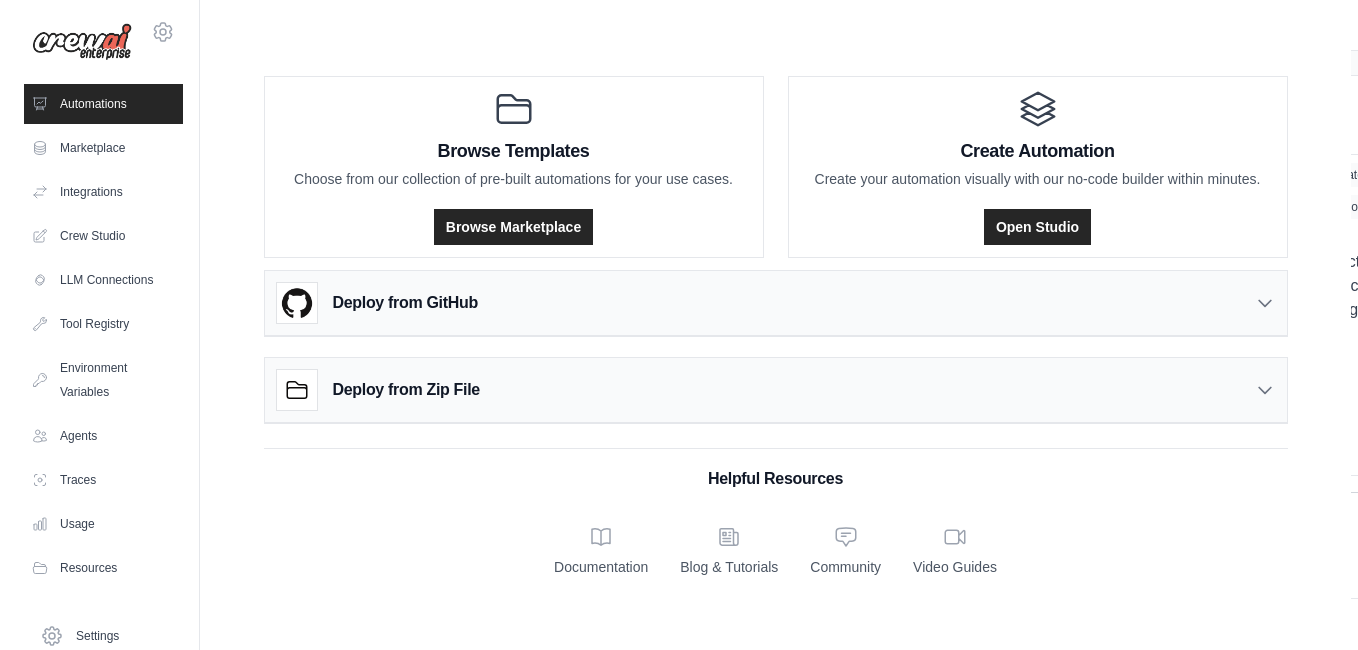 scroll, scrollTop: 0, scrollLeft: 0, axis: both 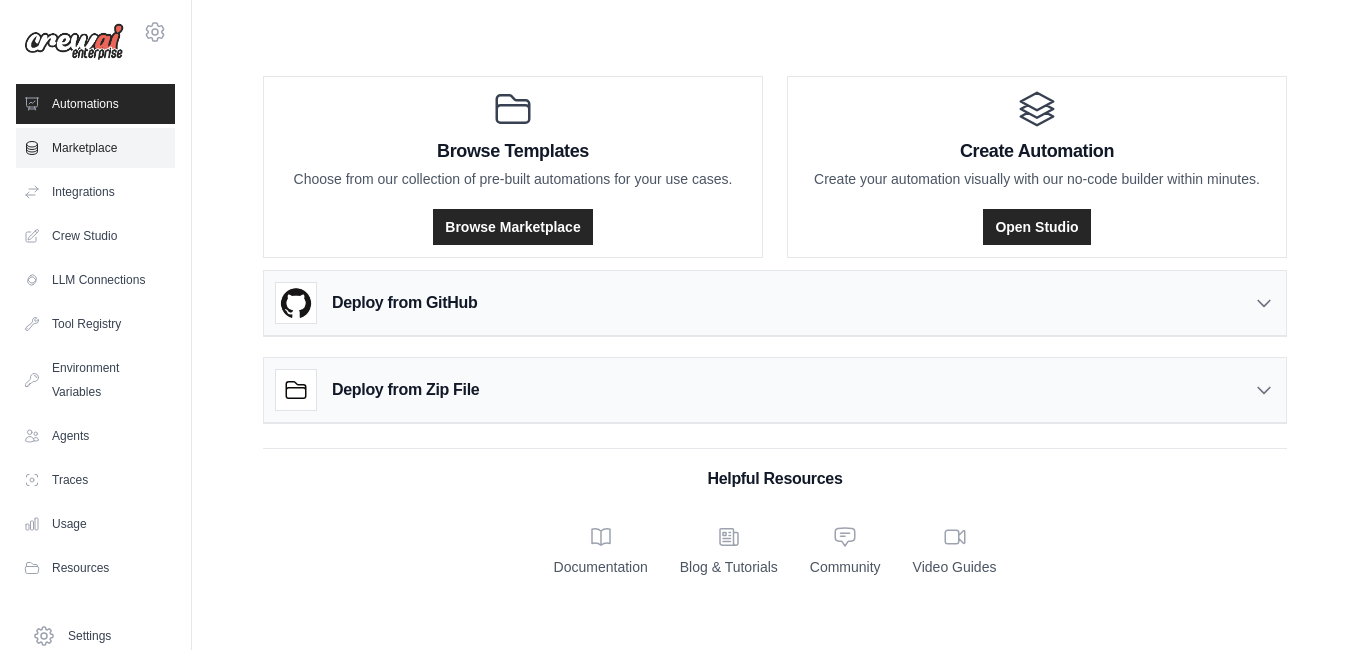 click on "Marketplace" at bounding box center [95, 148] 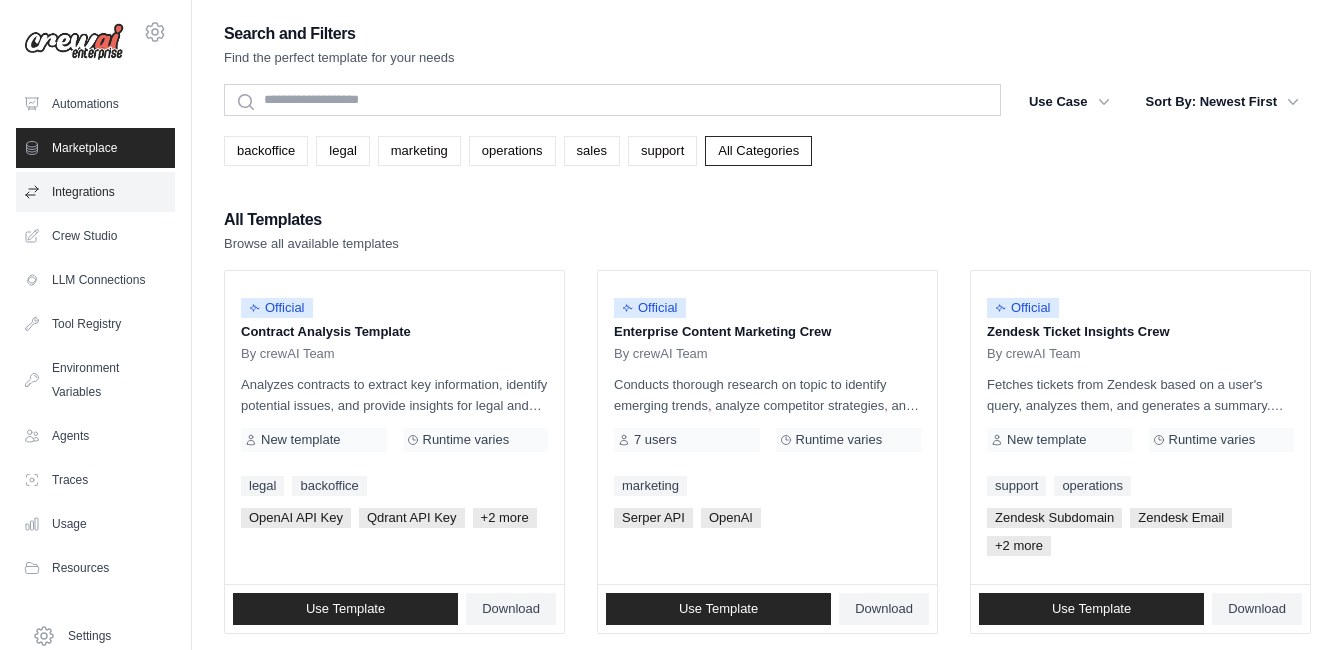 click on "Integrations" at bounding box center (95, 192) 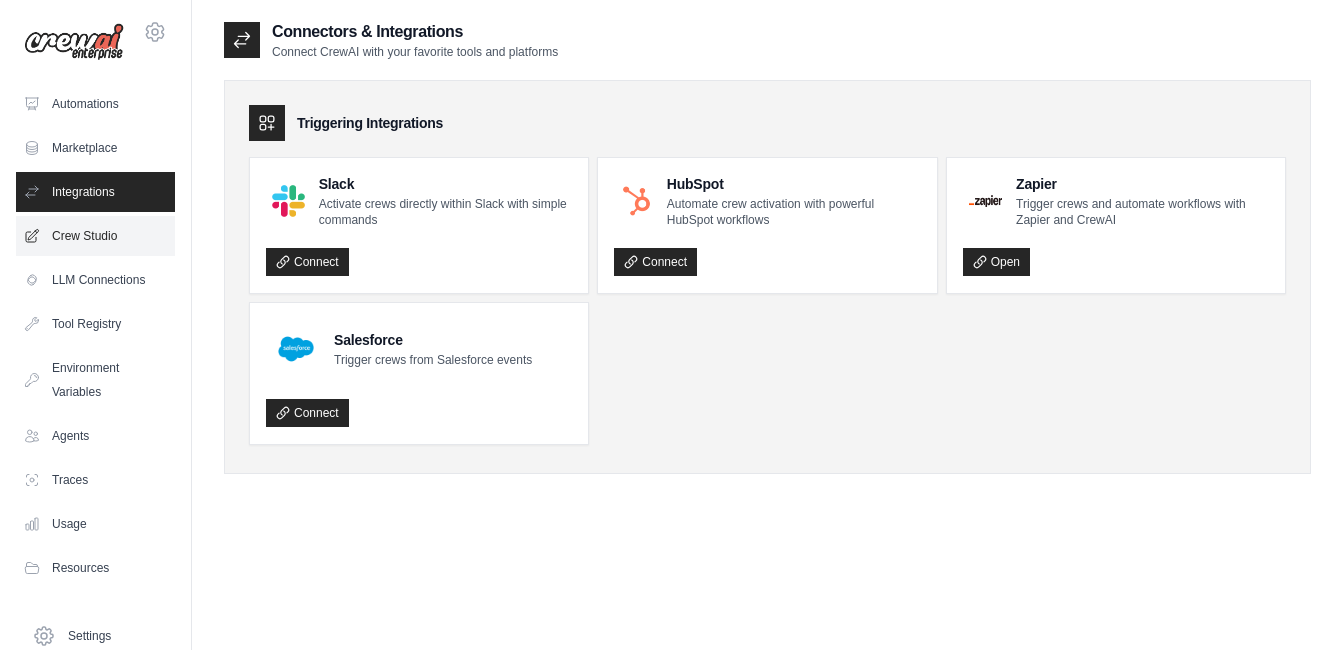 click on "Crew Studio" at bounding box center (95, 236) 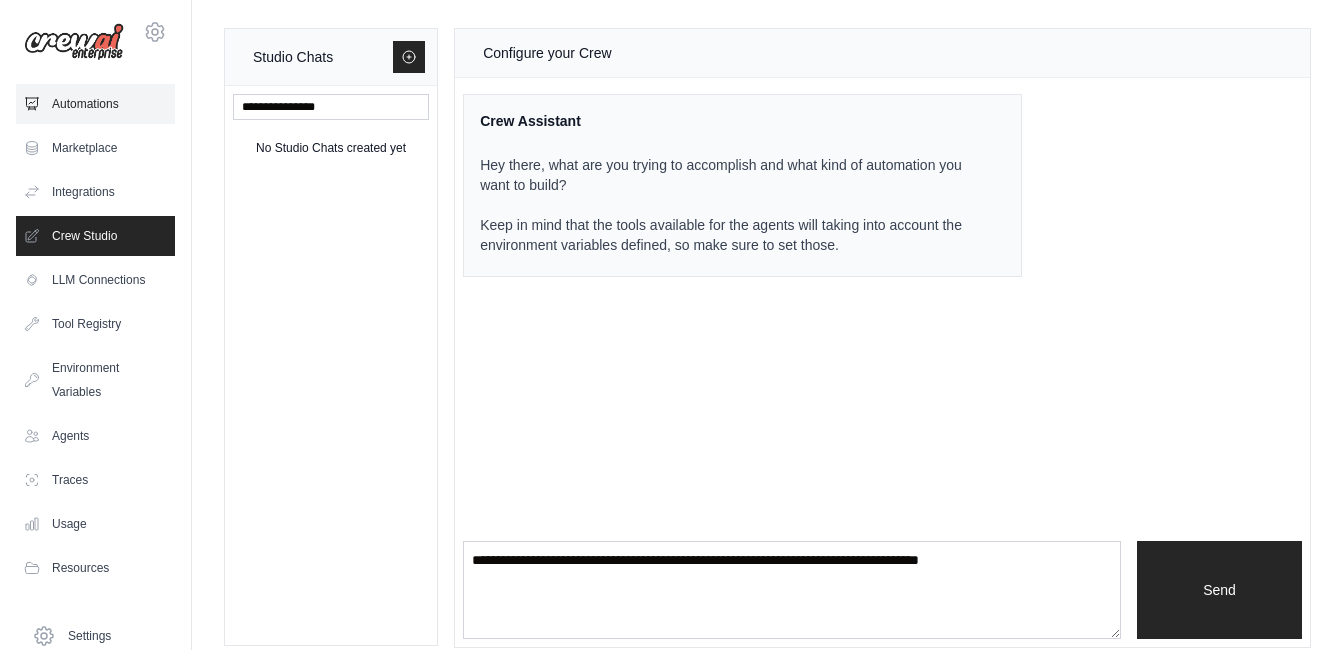 click on "Automations" at bounding box center [95, 104] 